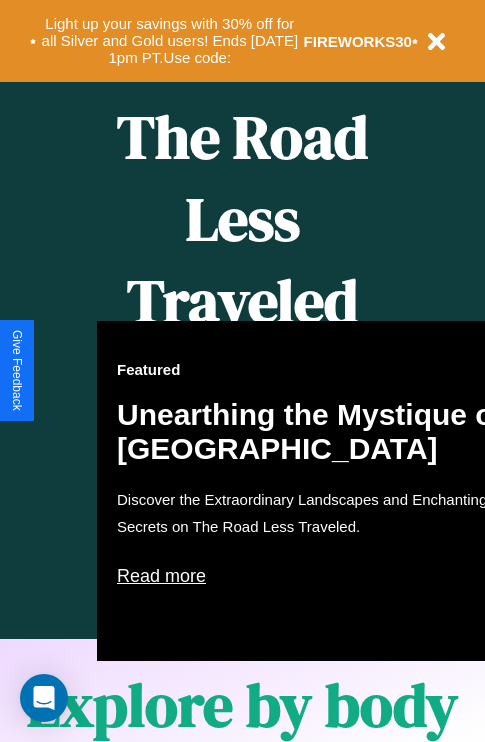 scroll, scrollTop: 817, scrollLeft: 0, axis: vertical 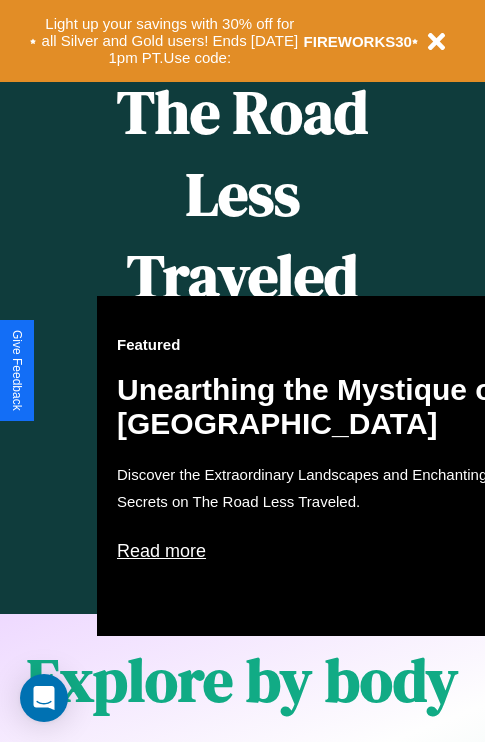 click on "Featured Unearthing the Mystique of [GEOGRAPHIC_DATA] Discover the Extraordinary Landscapes and Enchanting Secrets on The Road Less Traveled. Read more" at bounding box center (317, 466) 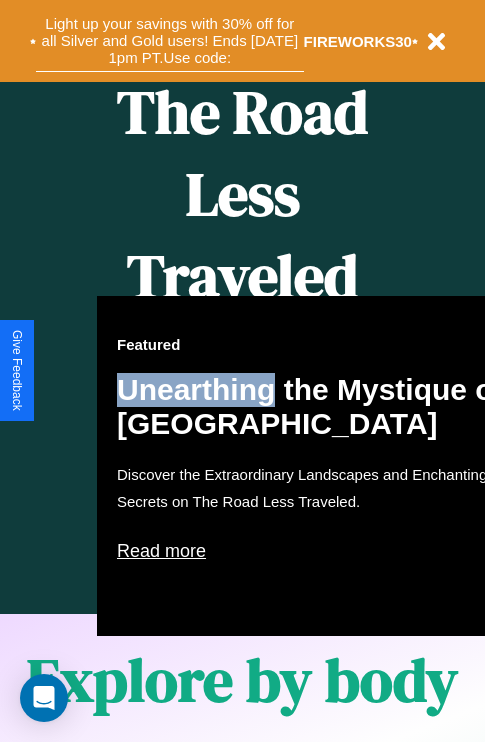 click on "Light up your savings with 30% off for all Silver and Gold users! Ends [DATE] 1pm PT.  Use code:" at bounding box center [170, 41] 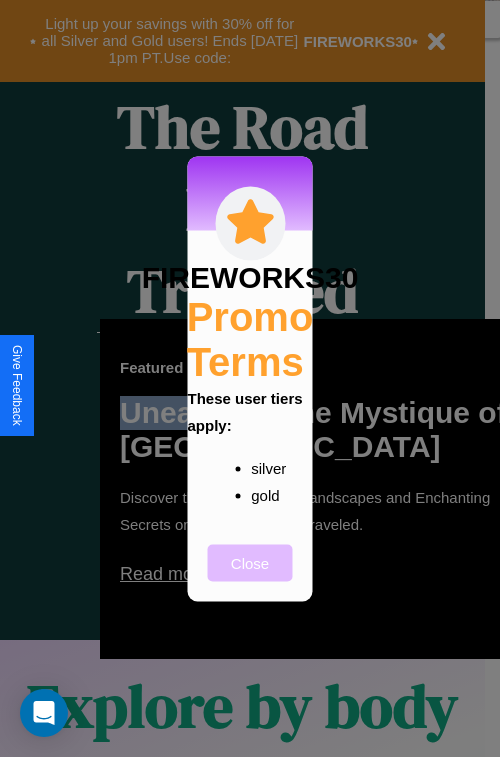 click on "Close" at bounding box center [250, 562] 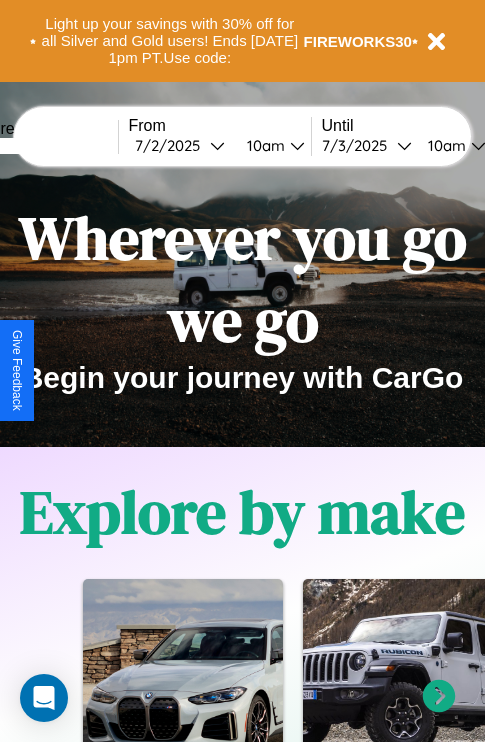 scroll, scrollTop: 0, scrollLeft: 0, axis: both 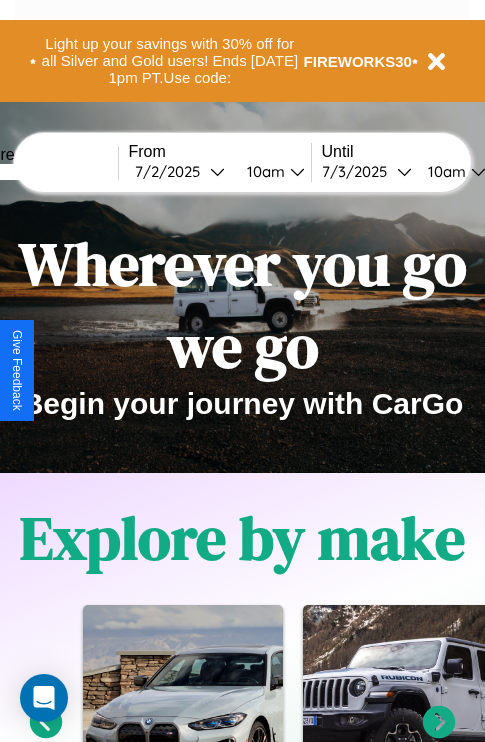 click at bounding box center [43, 172] 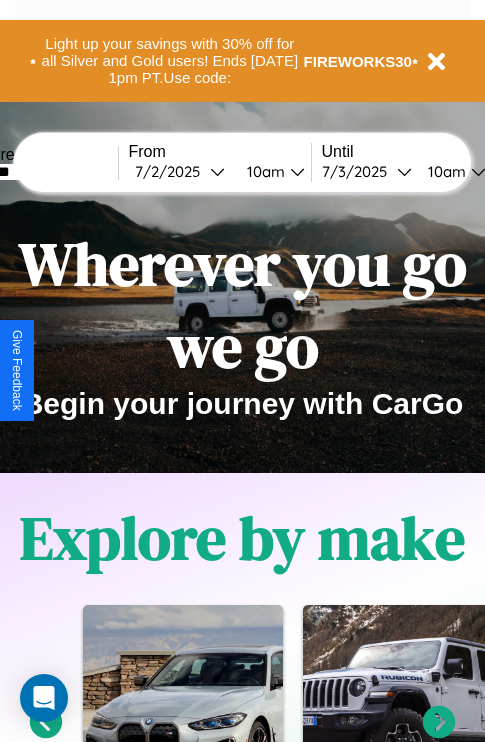 type on "*******" 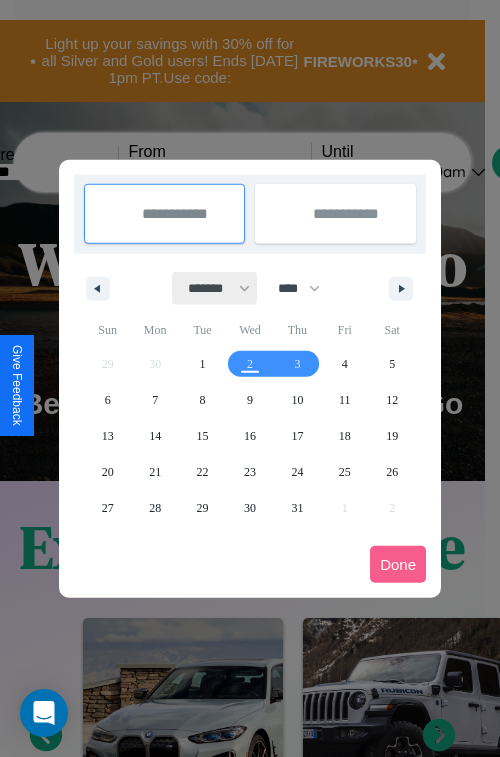click on "******* ******** ***** ***** *** **** **** ****** ********* ******* ******** ********" at bounding box center (215, 288) 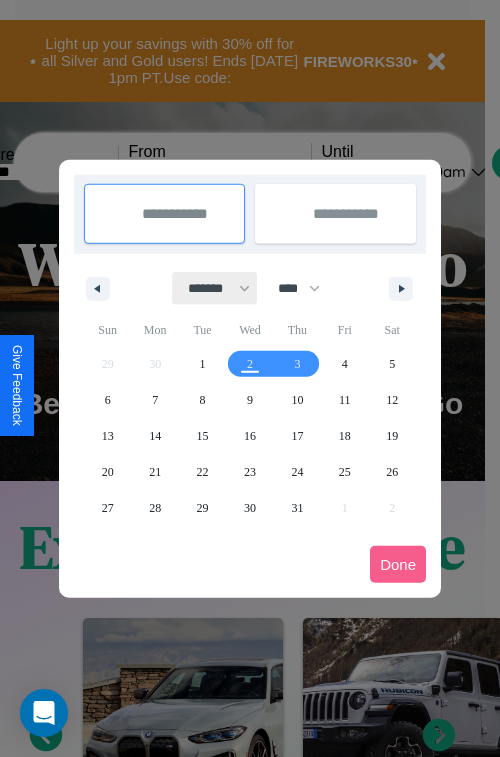 select on "*" 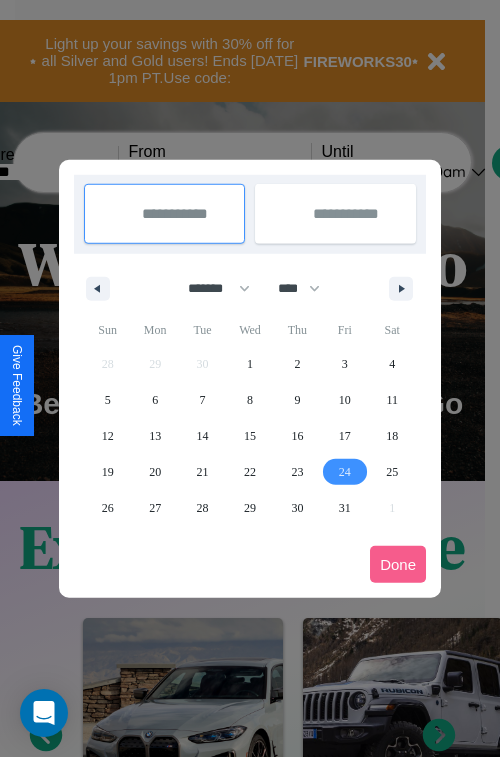 click on "24" at bounding box center (345, 472) 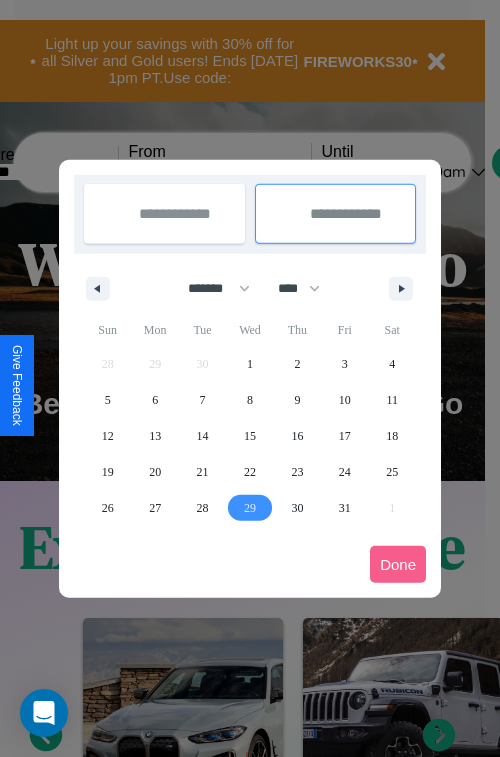 click on "29" at bounding box center (250, 508) 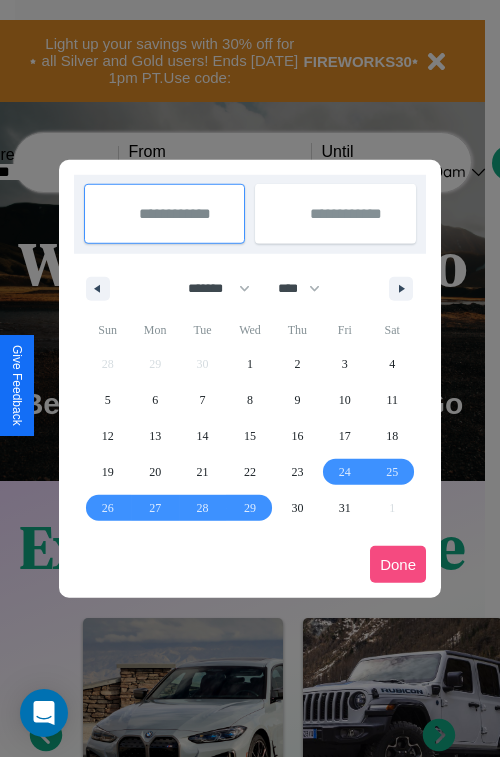 click on "Done" at bounding box center [398, 564] 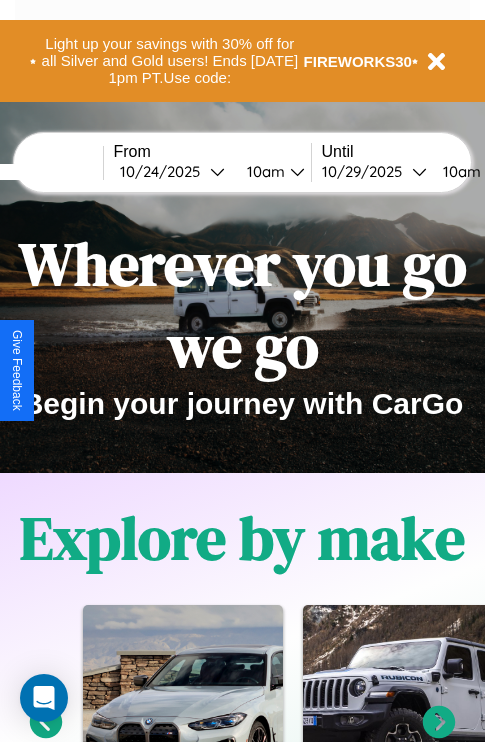 scroll, scrollTop: 0, scrollLeft: 83, axis: horizontal 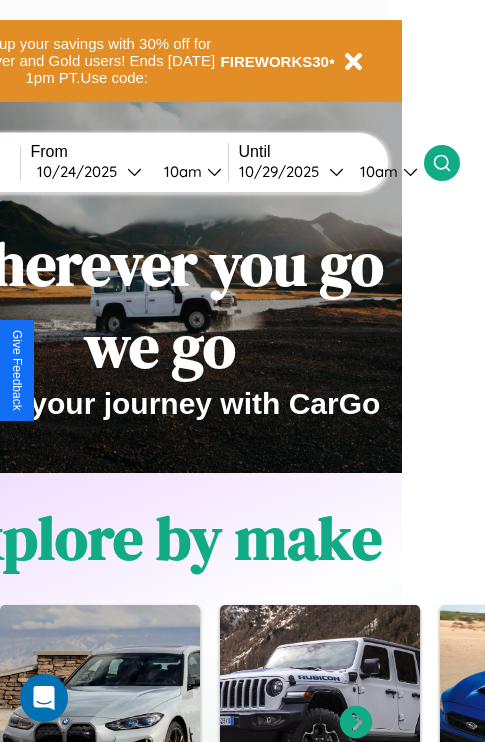 click 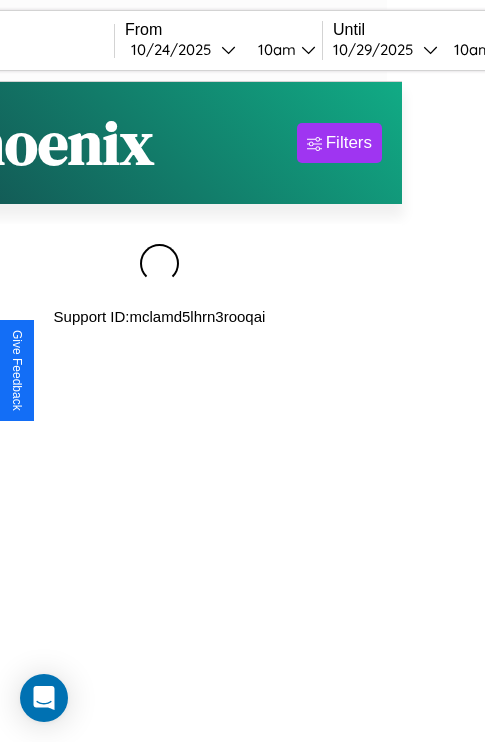 scroll, scrollTop: 0, scrollLeft: 0, axis: both 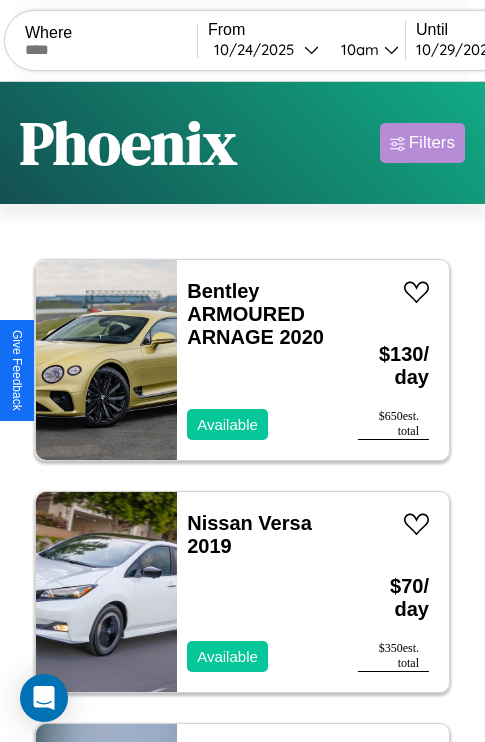 click on "Filters" at bounding box center [432, 143] 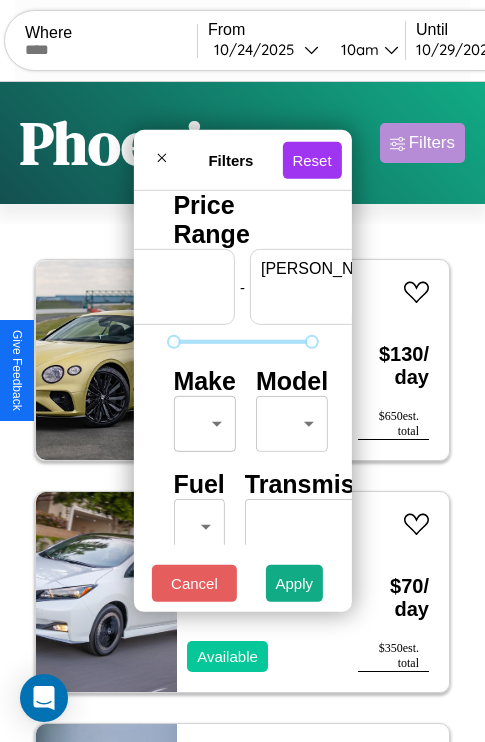 scroll, scrollTop: 0, scrollLeft: 124, axis: horizontal 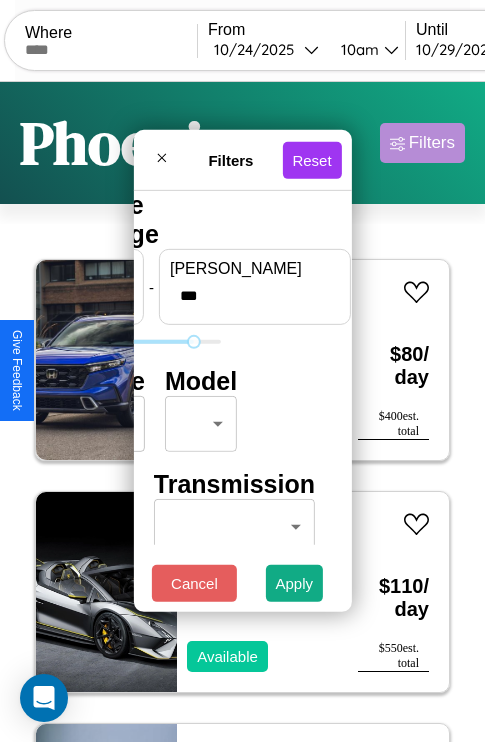 type on "***" 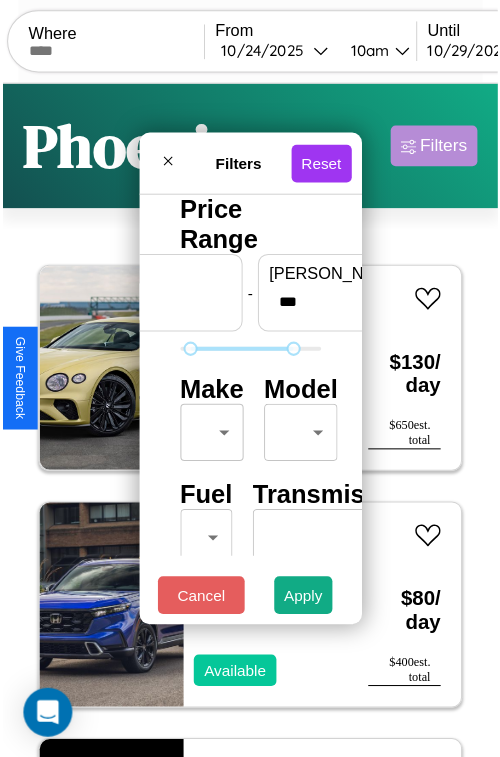 scroll, scrollTop: 59, scrollLeft: 0, axis: vertical 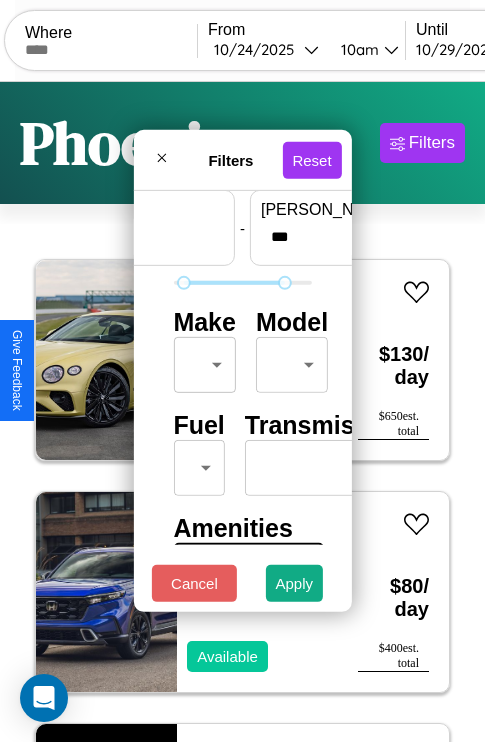 type on "**" 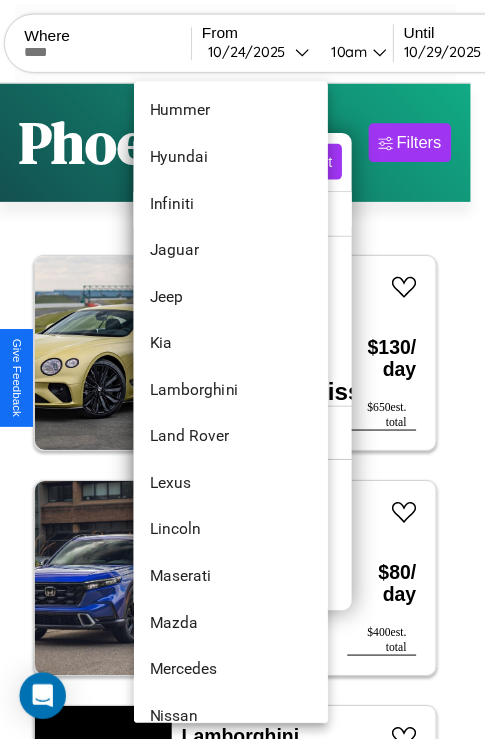 scroll, scrollTop: 854, scrollLeft: 0, axis: vertical 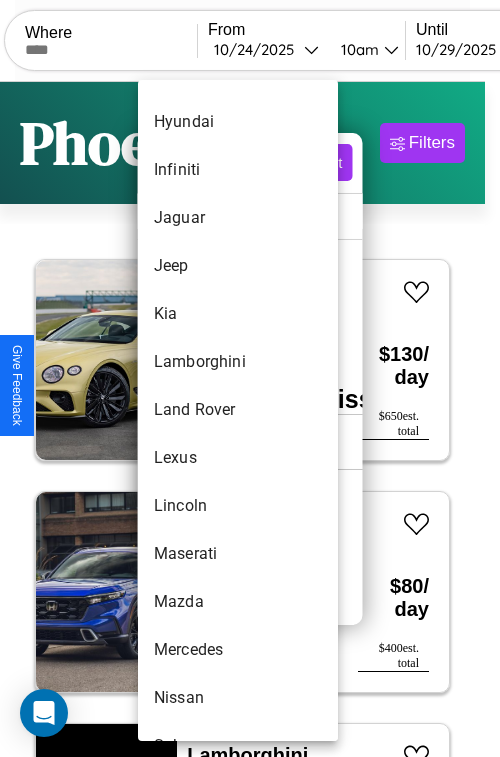 click on "Land Rover" at bounding box center [238, 410] 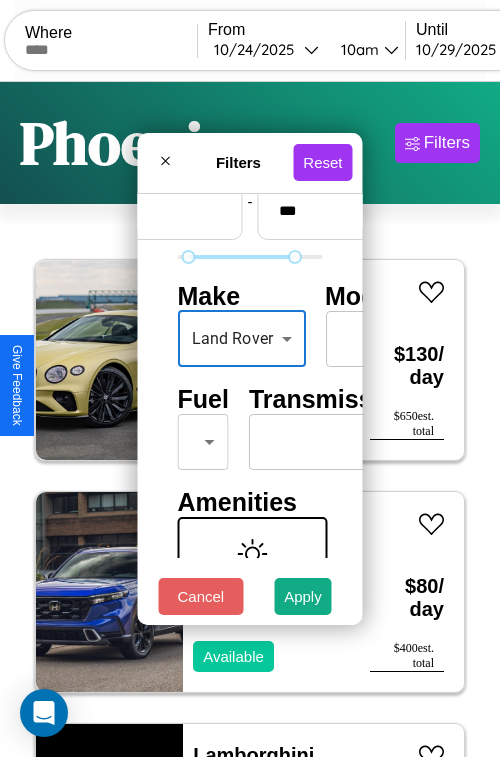type on "**********" 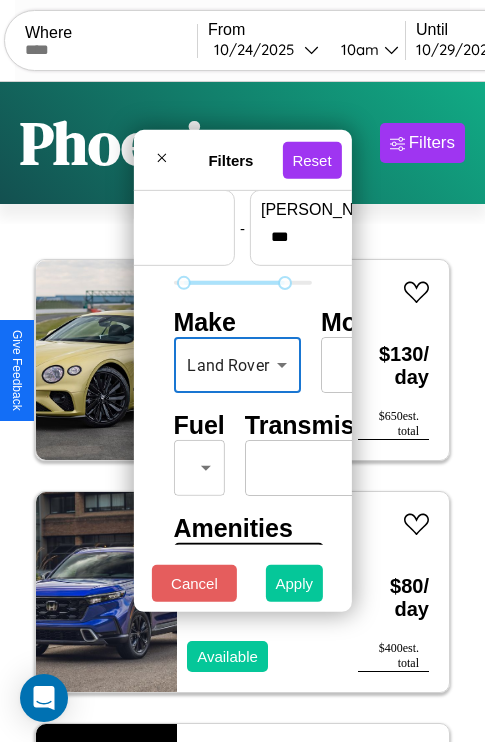 click on "Apply" at bounding box center (295, 583) 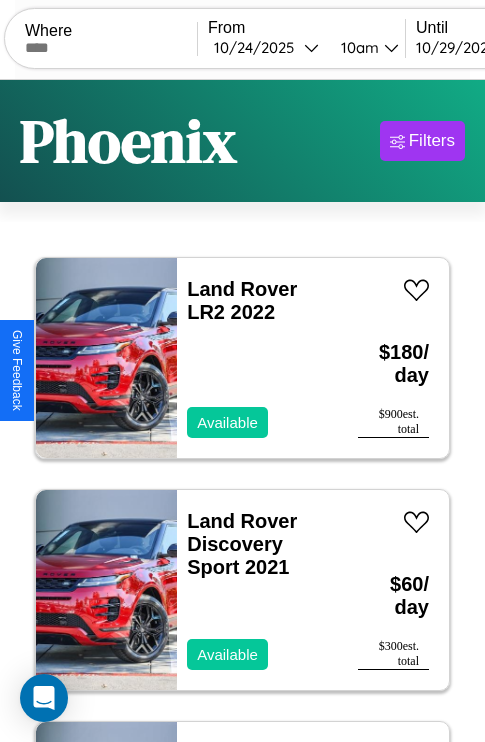 scroll, scrollTop: 95, scrollLeft: 0, axis: vertical 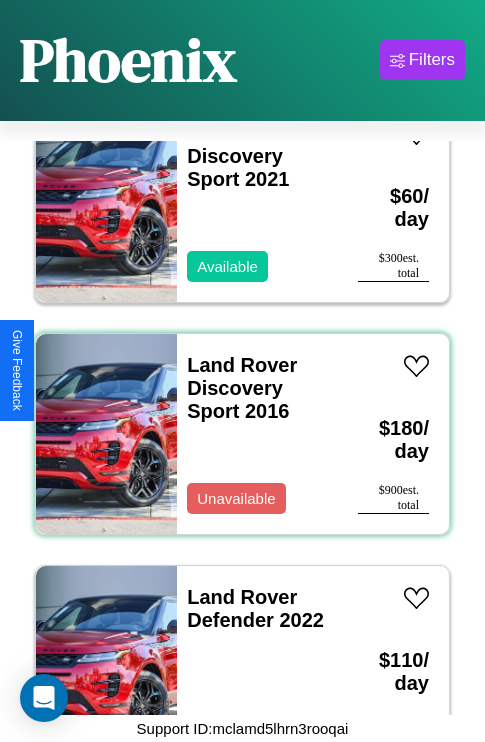 click on "Land Rover   Discovery Sport   2016 Unavailable" at bounding box center (257, 434) 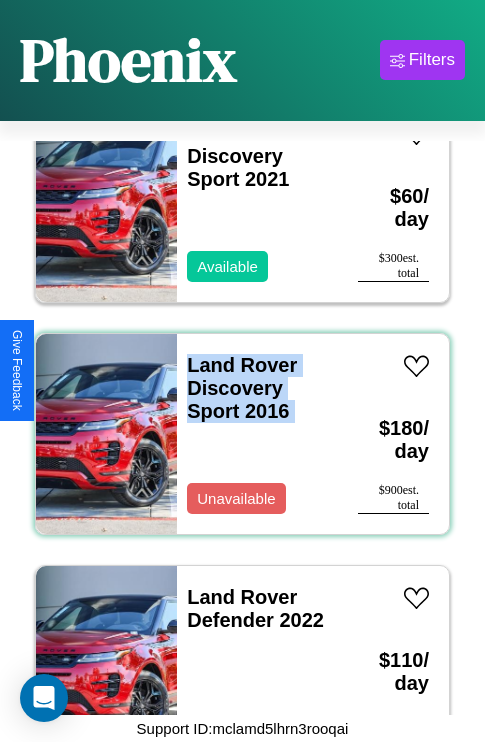 click on "Land Rover   Discovery Sport   2016 Unavailable" at bounding box center [257, 434] 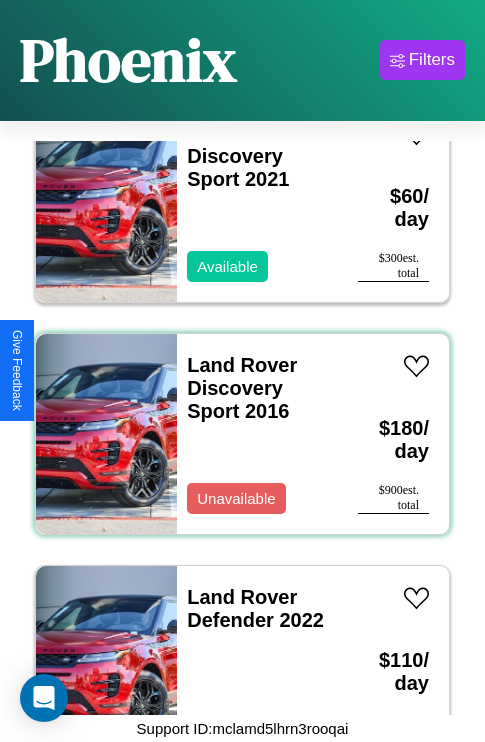 click on "Land Rover   Discovery Sport   2016 Unavailable" at bounding box center (257, 434) 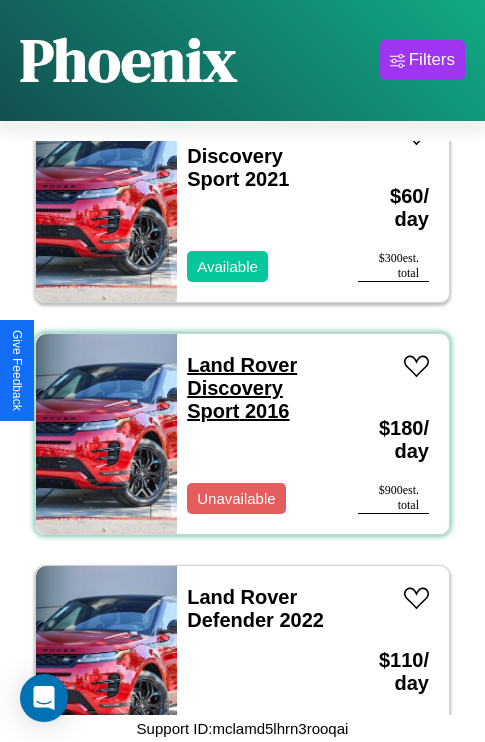 click on "Land Rover   Discovery Sport   2016" at bounding box center [242, 388] 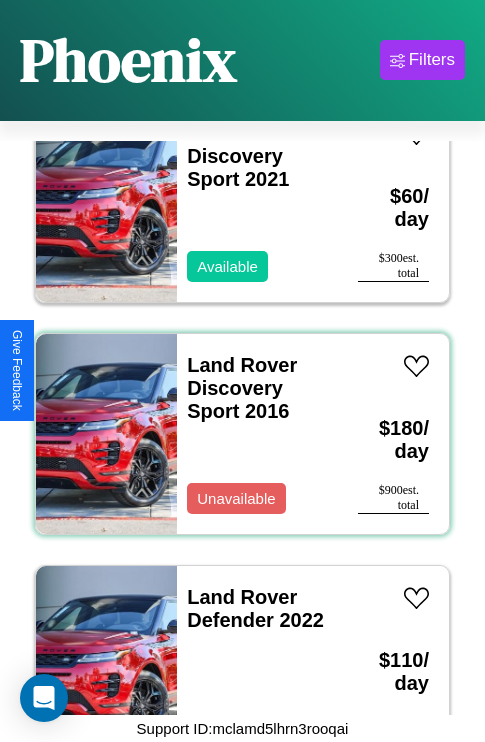 click on "Land Rover   Discovery Sport   2016 Unavailable" at bounding box center (257, 434) 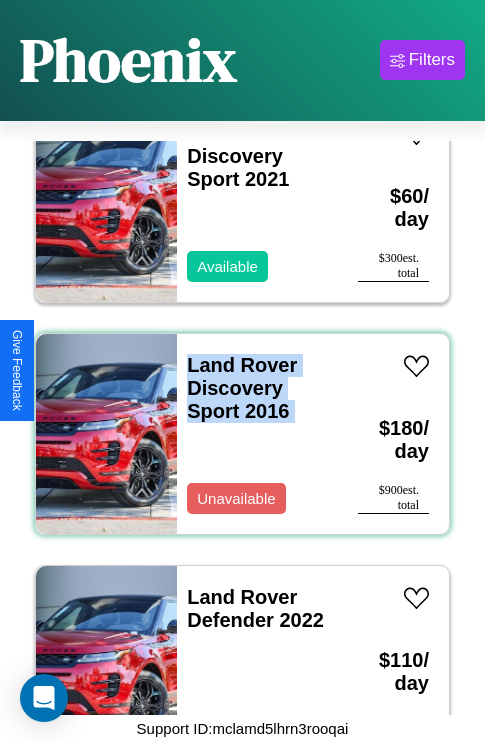 click on "Land Rover   Discovery Sport   2016 Unavailable" at bounding box center [257, 434] 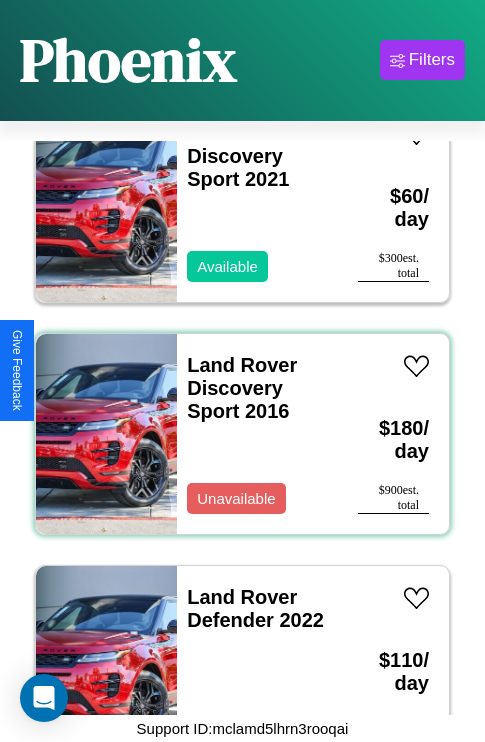click on "Land Rover   Discovery Sport   2016 Unavailable" at bounding box center [257, 434] 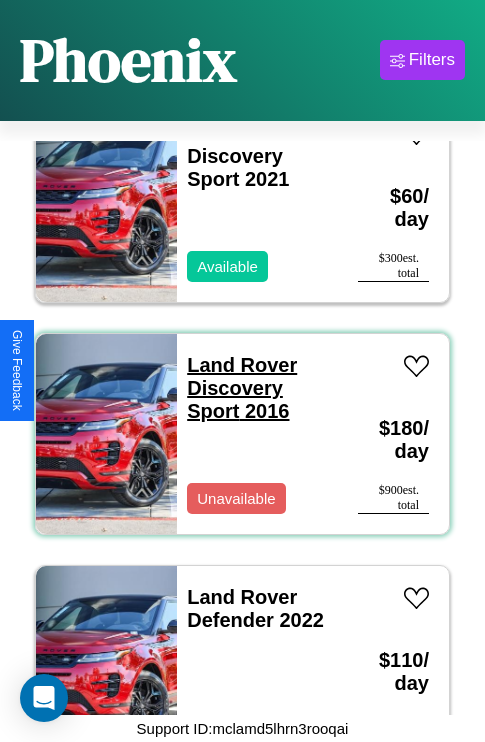 click on "Land Rover   Discovery Sport   2016" at bounding box center [242, 388] 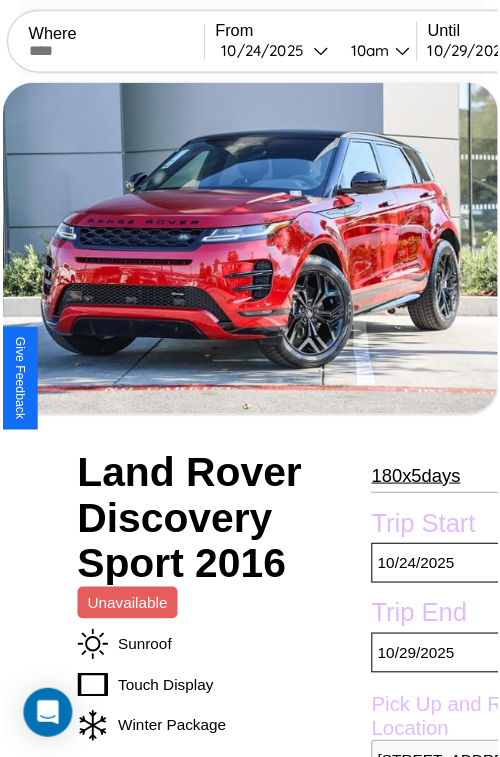 scroll, scrollTop: 655, scrollLeft: 96, axis: both 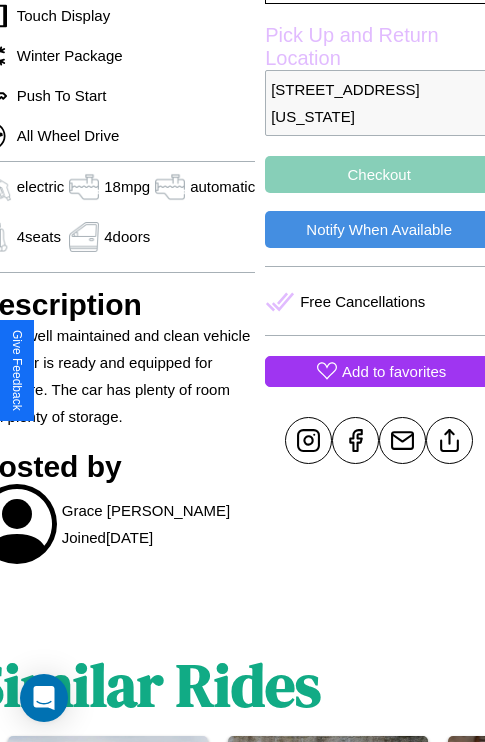 click on "Add to favorites" at bounding box center (394, 371) 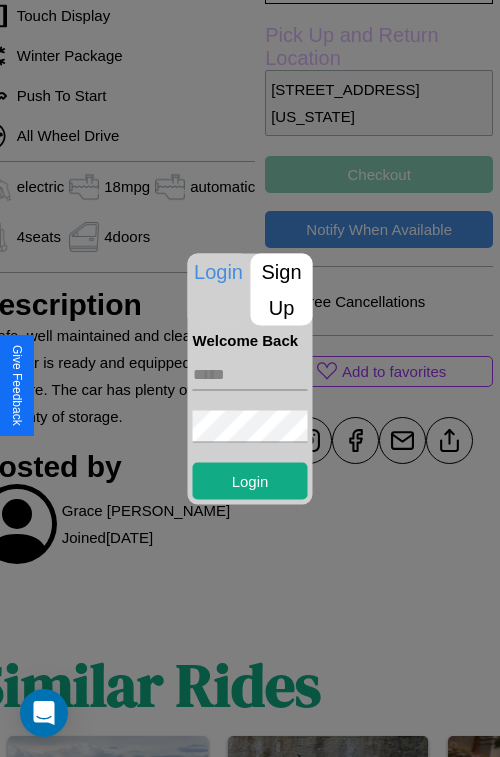 click at bounding box center [250, 374] 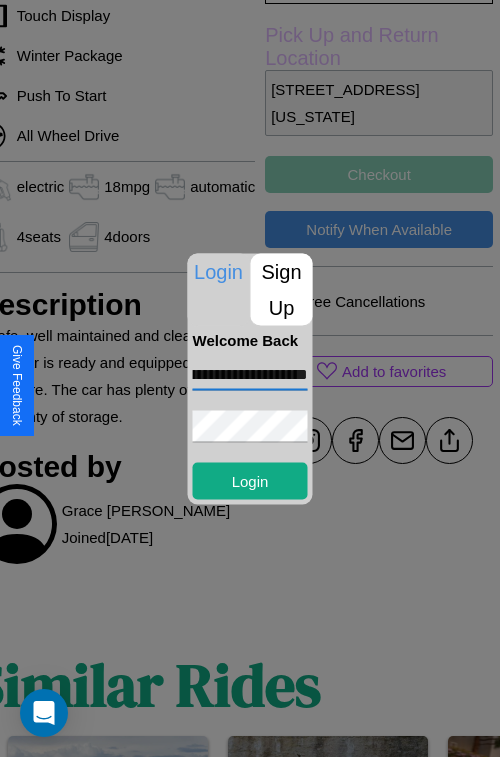 scroll, scrollTop: 0, scrollLeft: 117, axis: horizontal 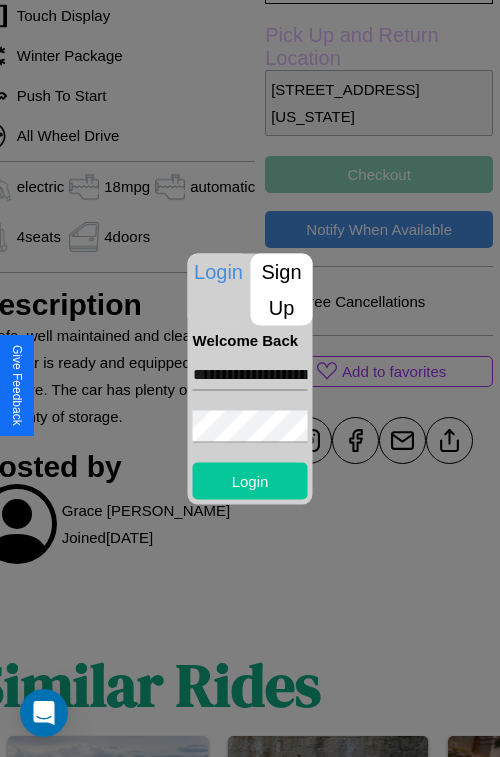 click on "Login" at bounding box center (250, 480) 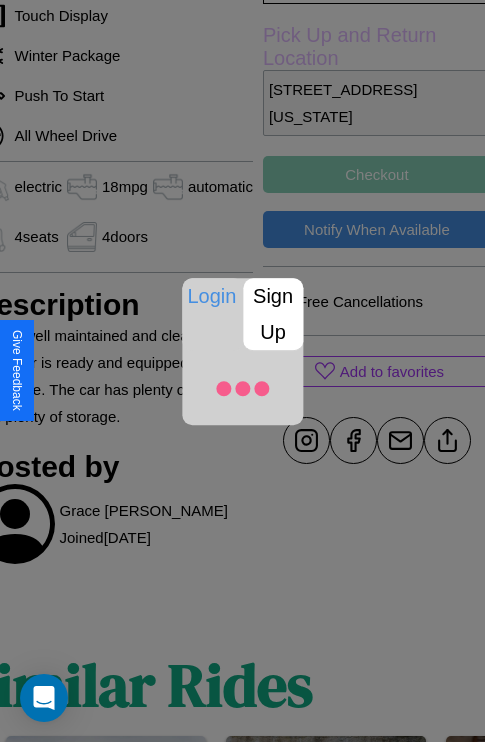 scroll, scrollTop: 655, scrollLeft: 96, axis: both 